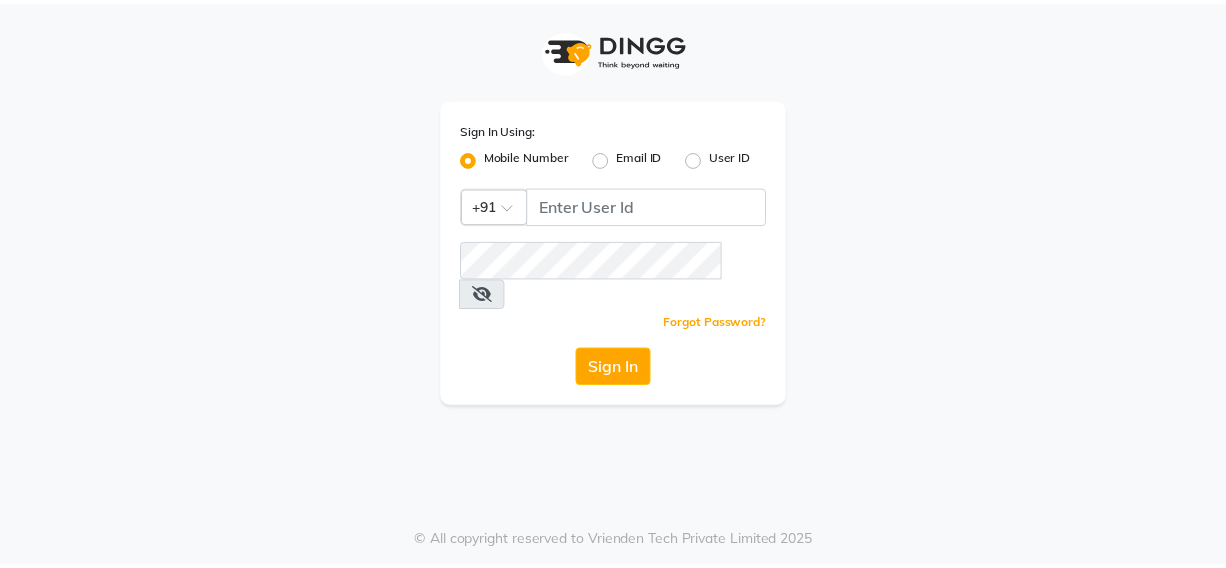scroll, scrollTop: 0, scrollLeft: 0, axis: both 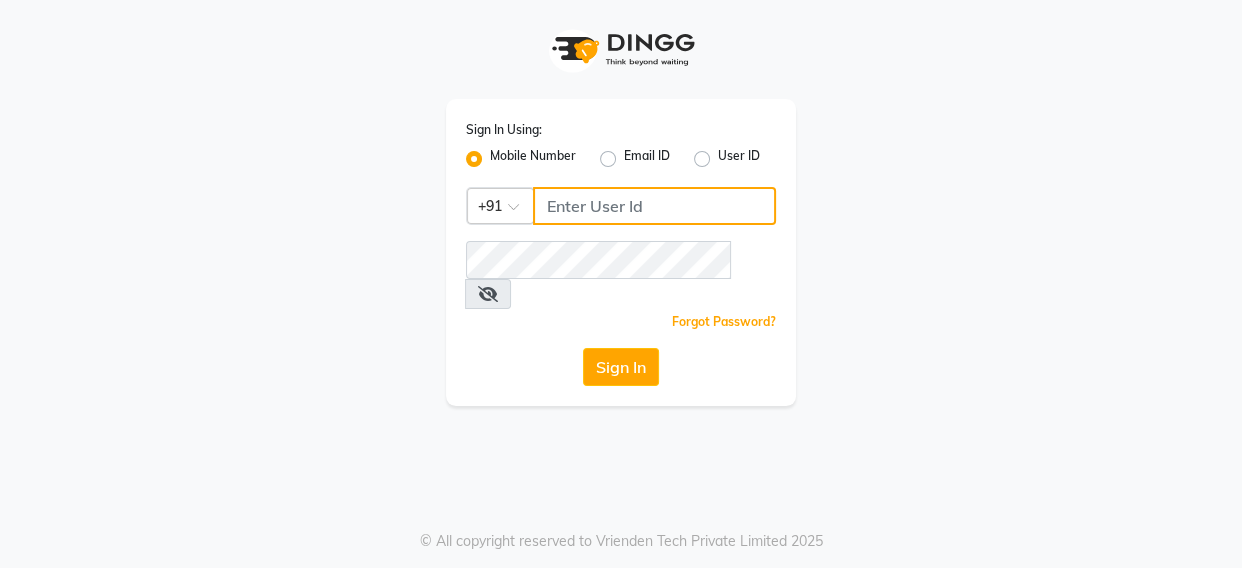 click 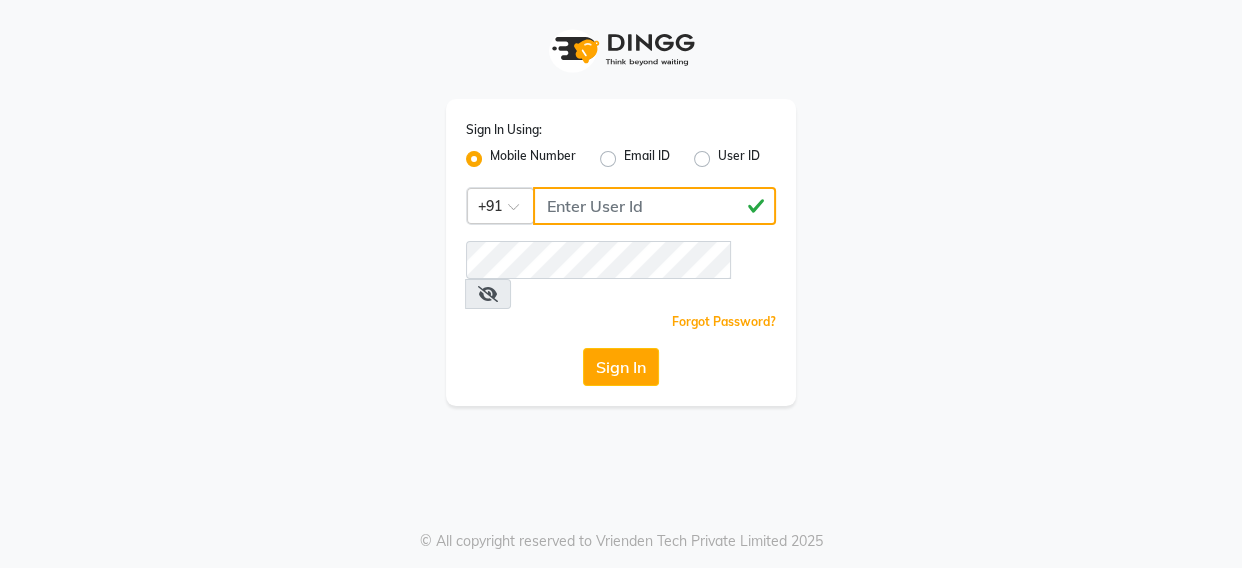 type on "[PHONE]" 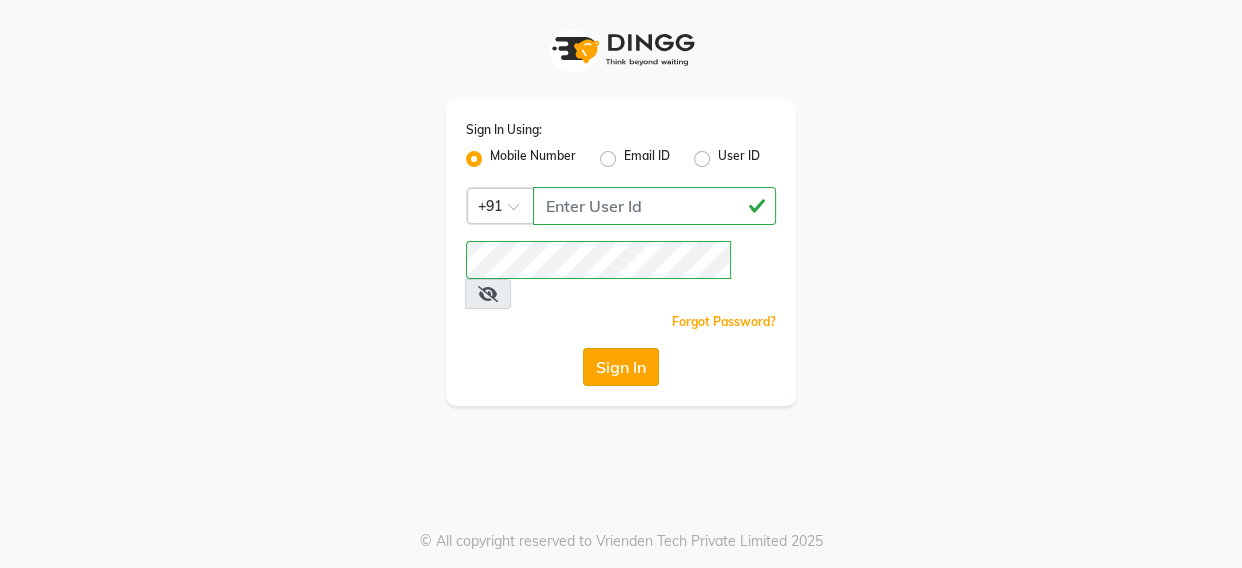 click on "Sign In" 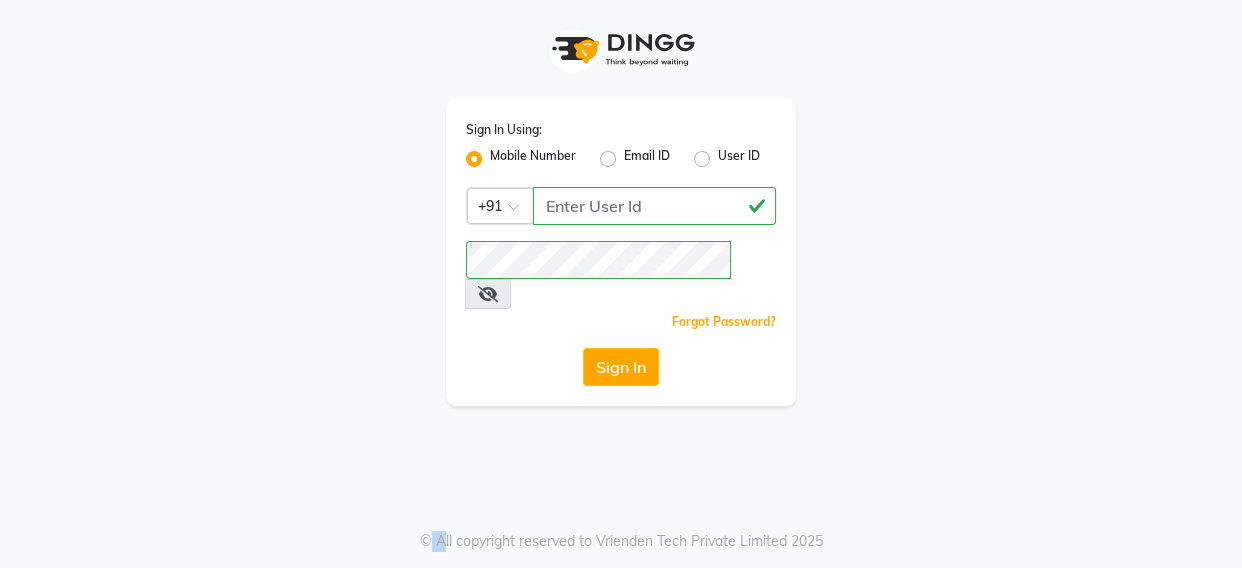 click on "Sign In" 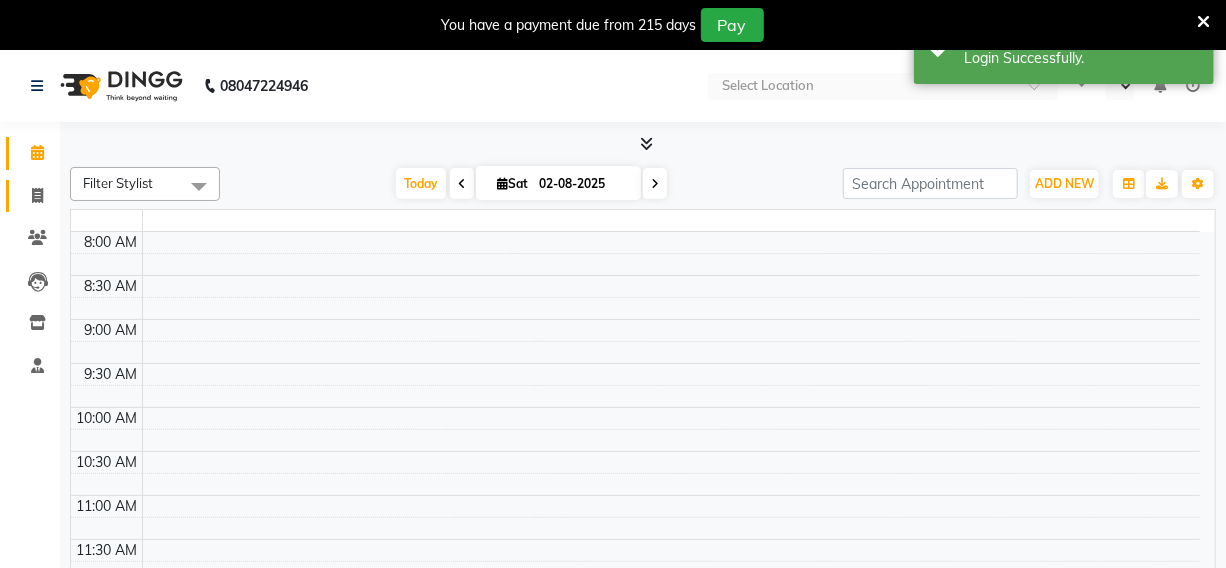select on "en" 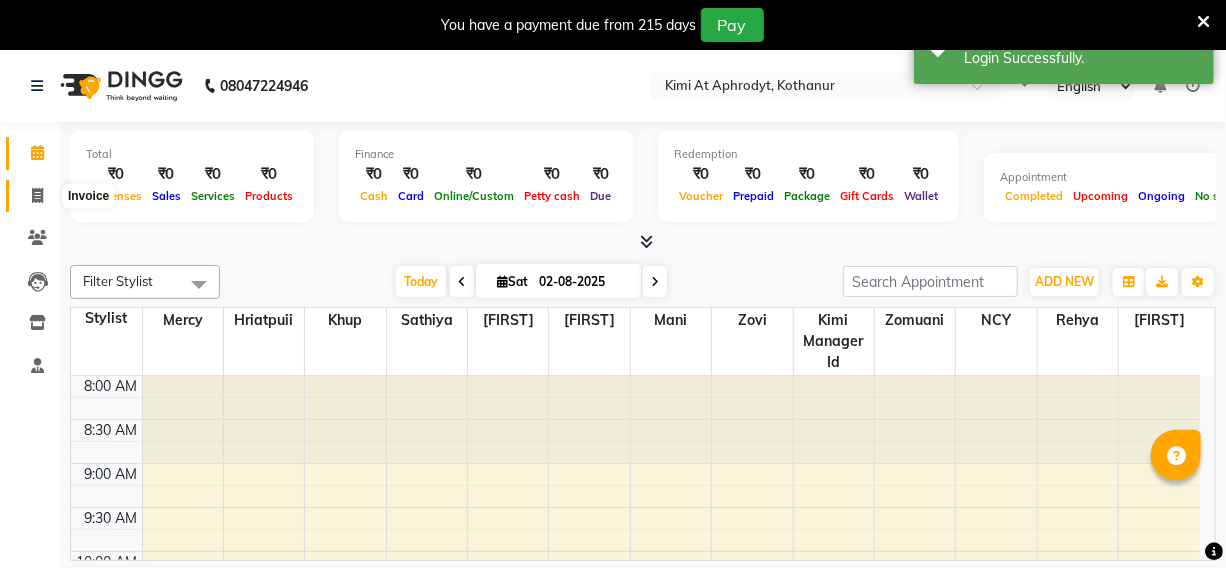 scroll, scrollTop: 0, scrollLeft: 0, axis: both 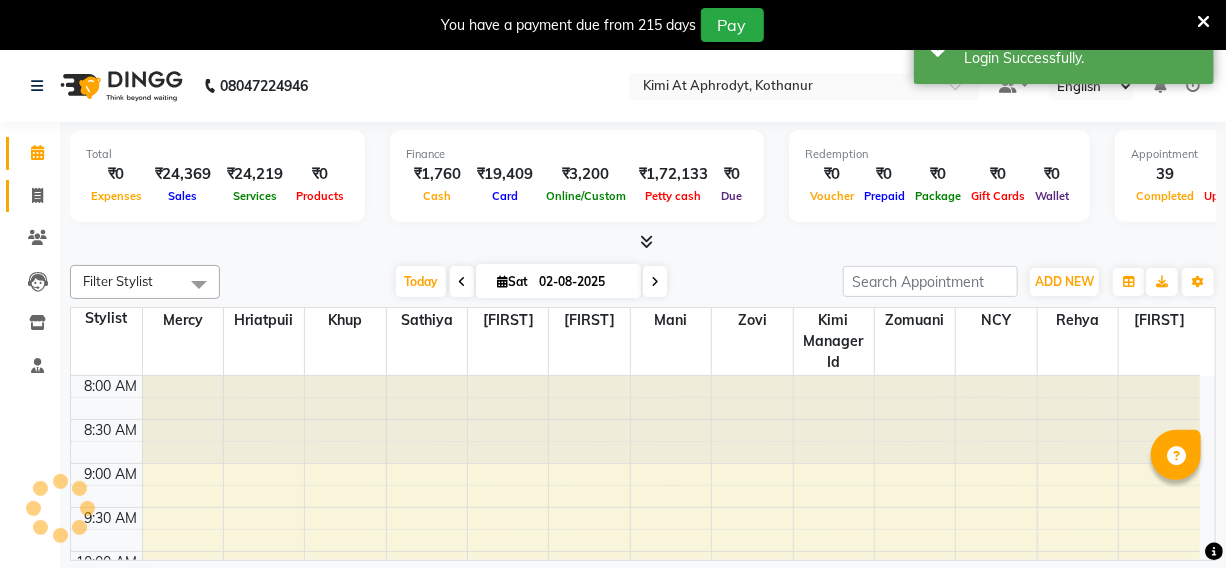 click 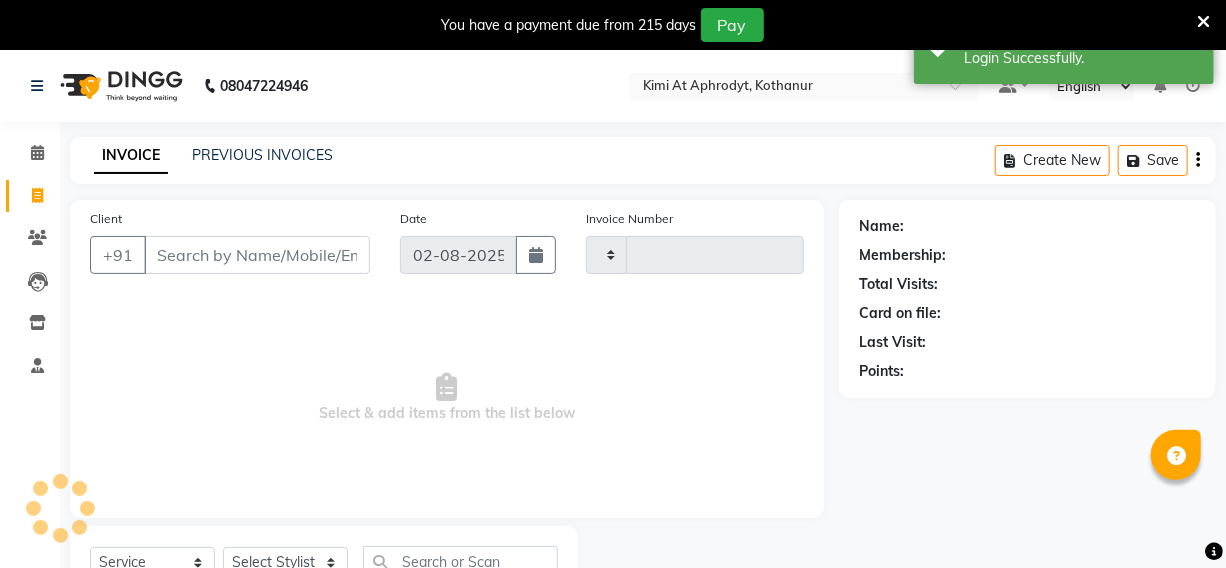 type on "1944" 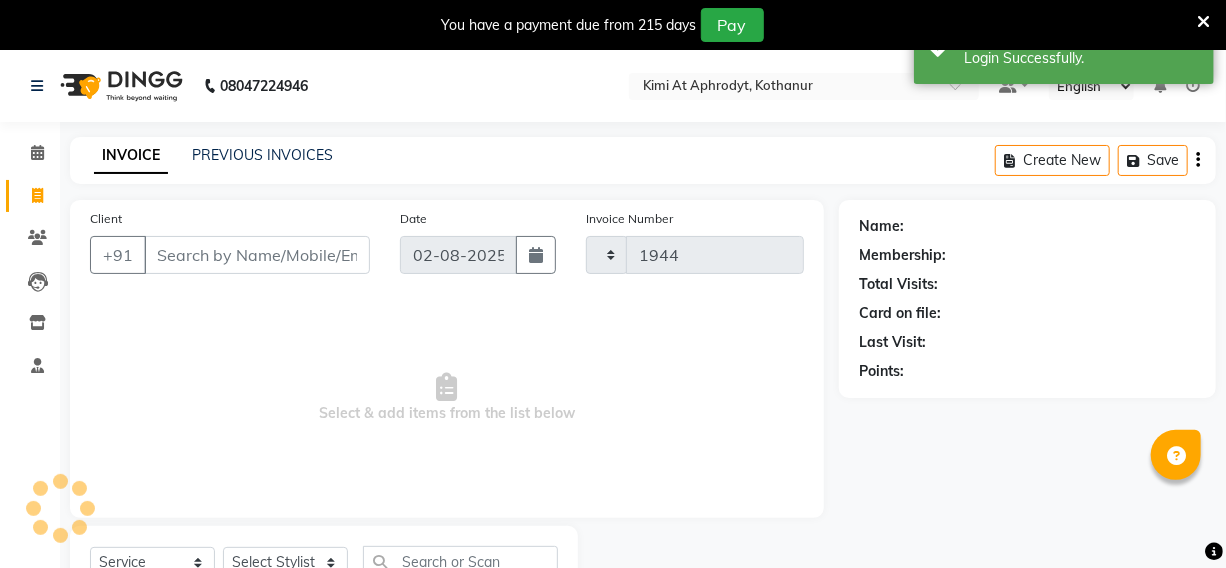 select on "7401" 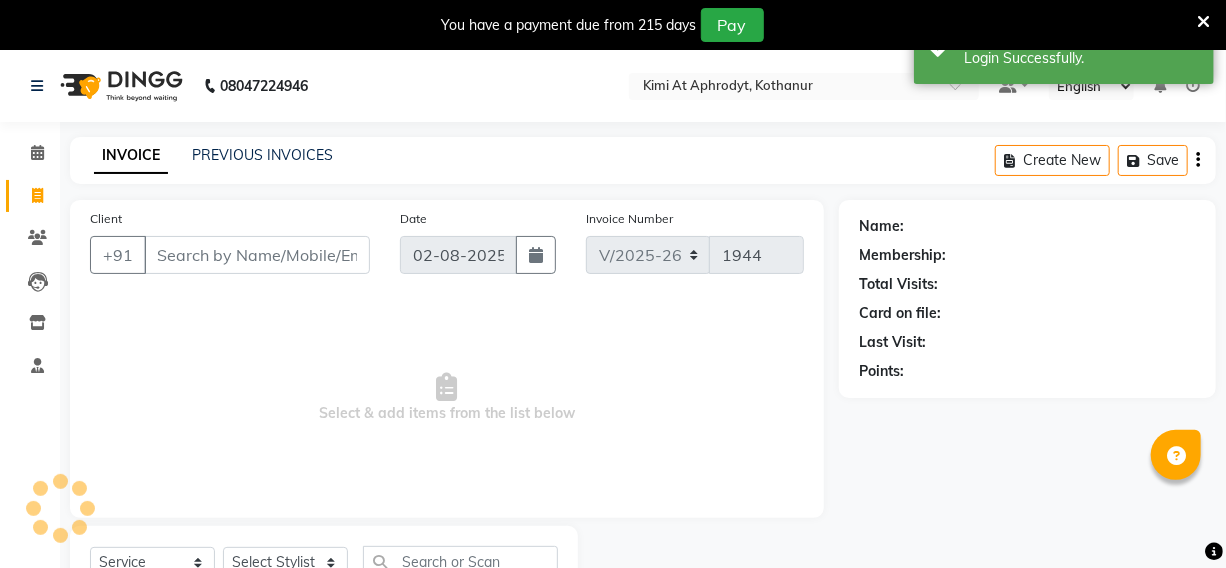 scroll, scrollTop: 83, scrollLeft: 0, axis: vertical 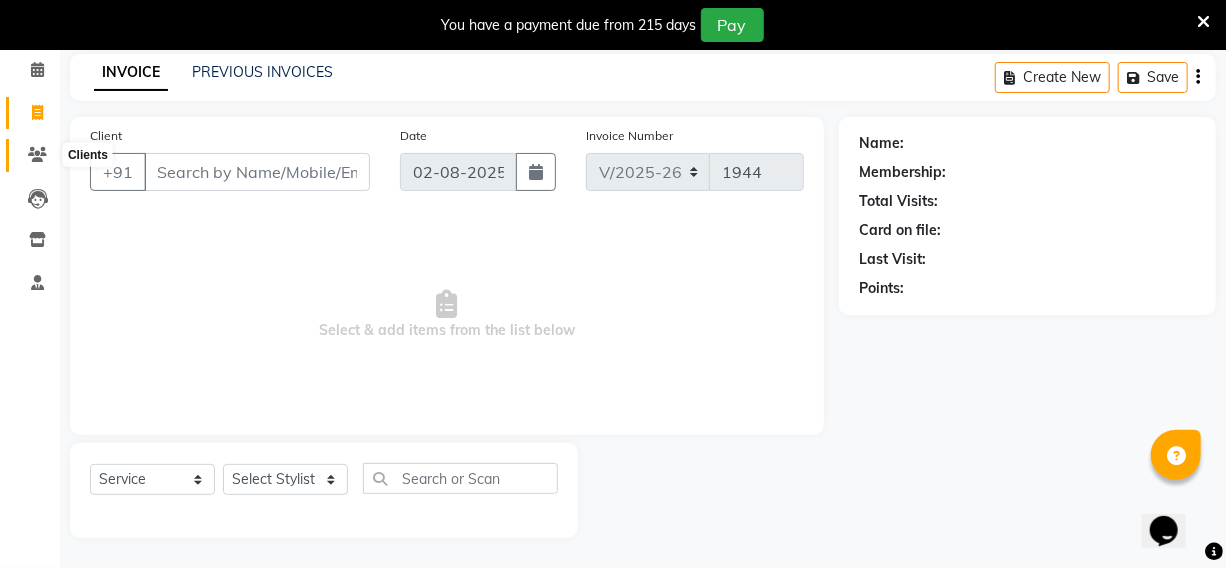 click 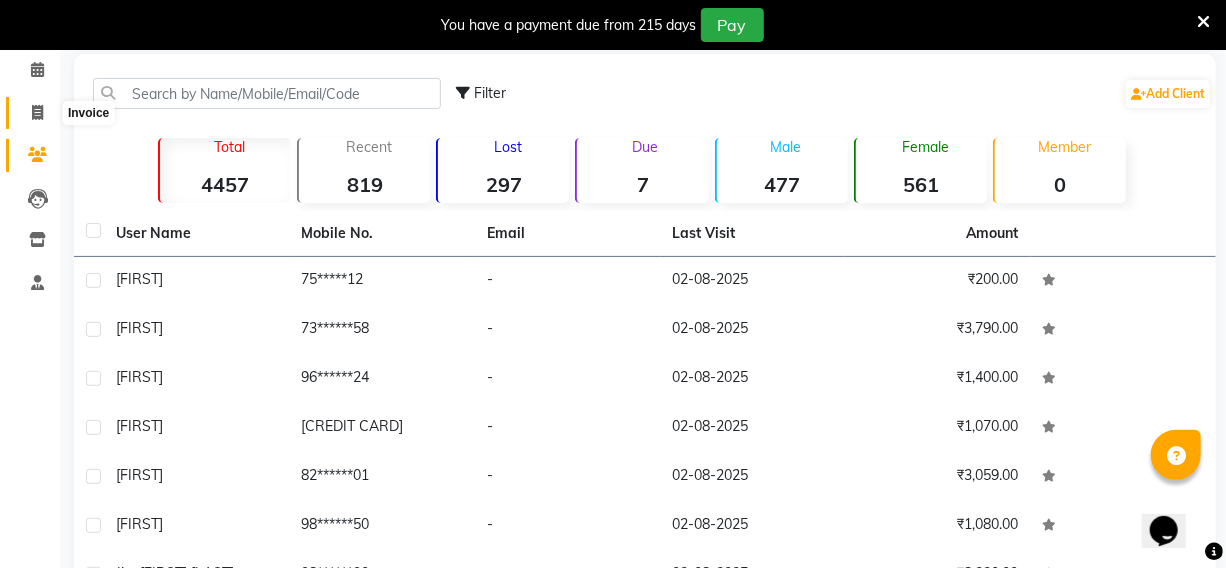 click 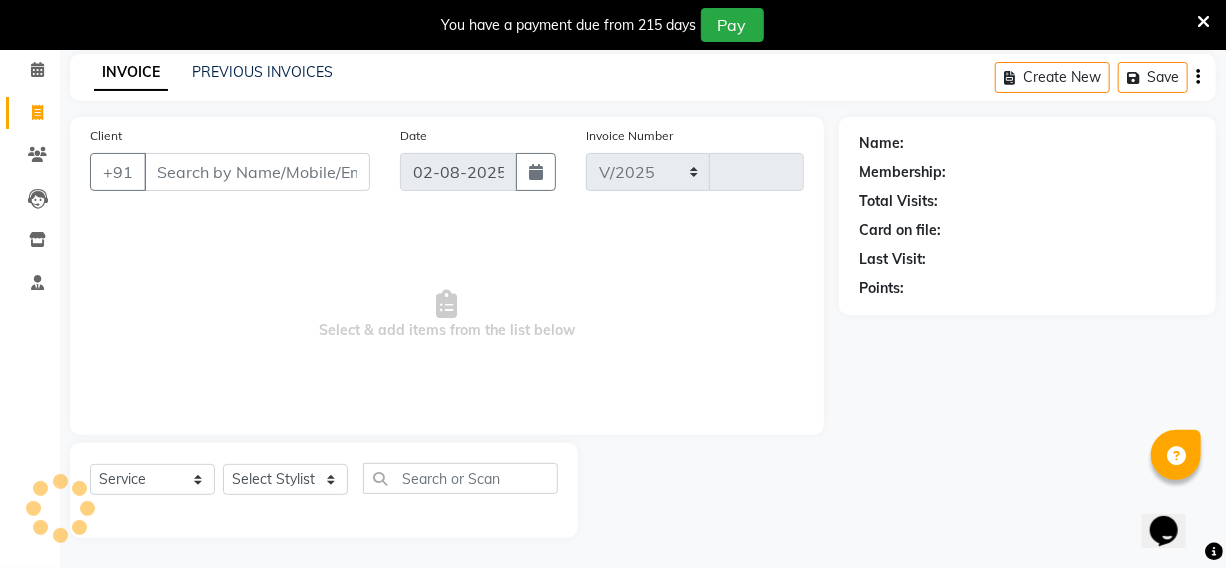 select on "7401" 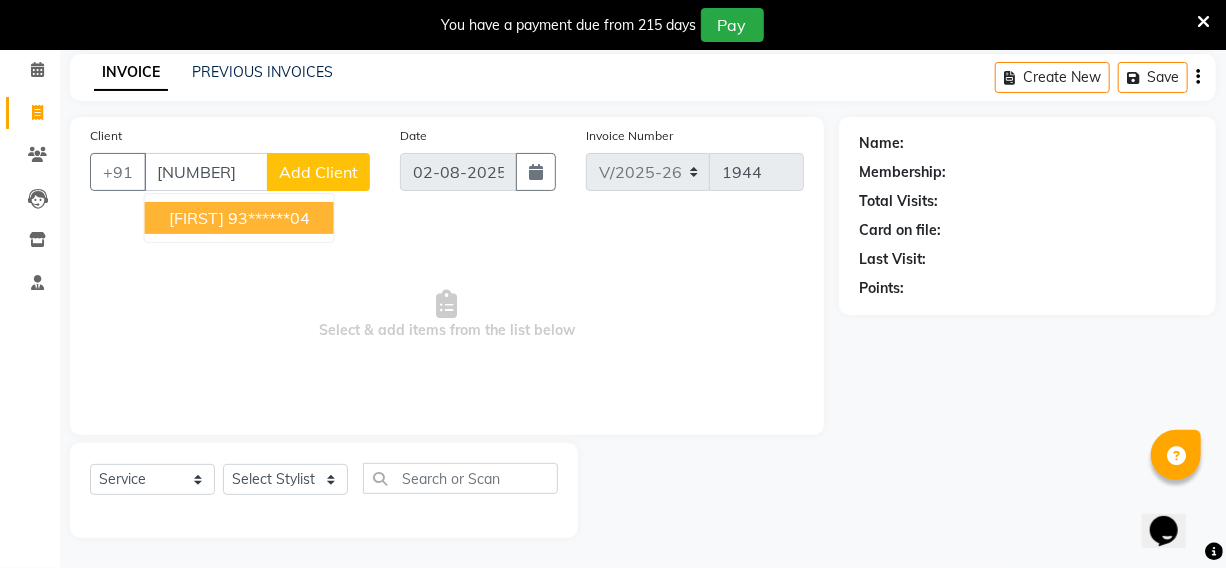 click on "93******04" at bounding box center (269, 218) 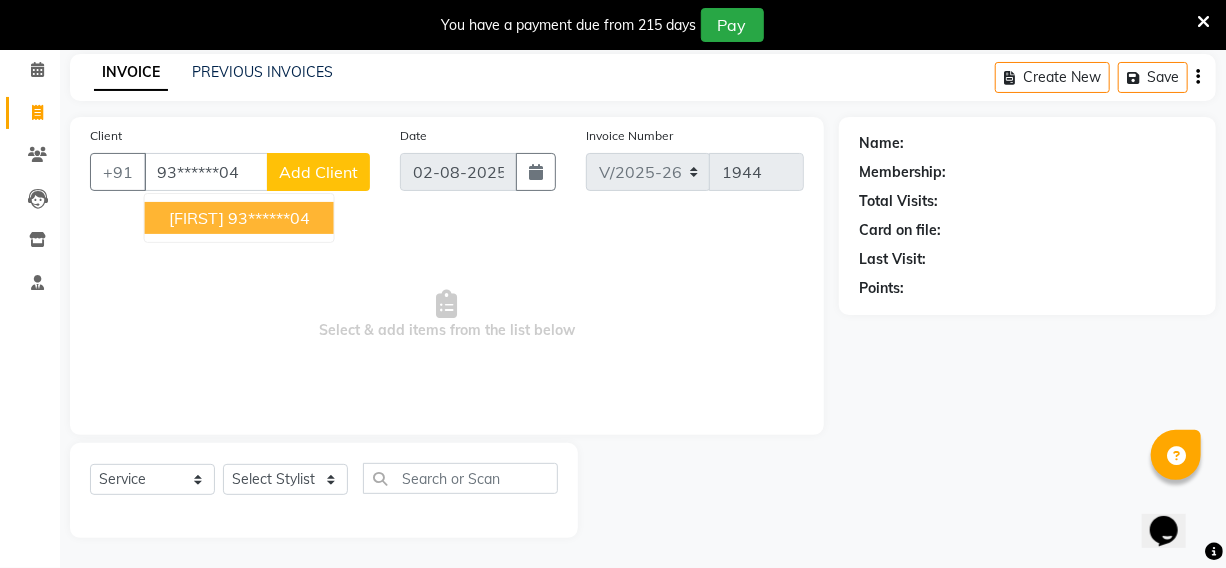 type on "93******04" 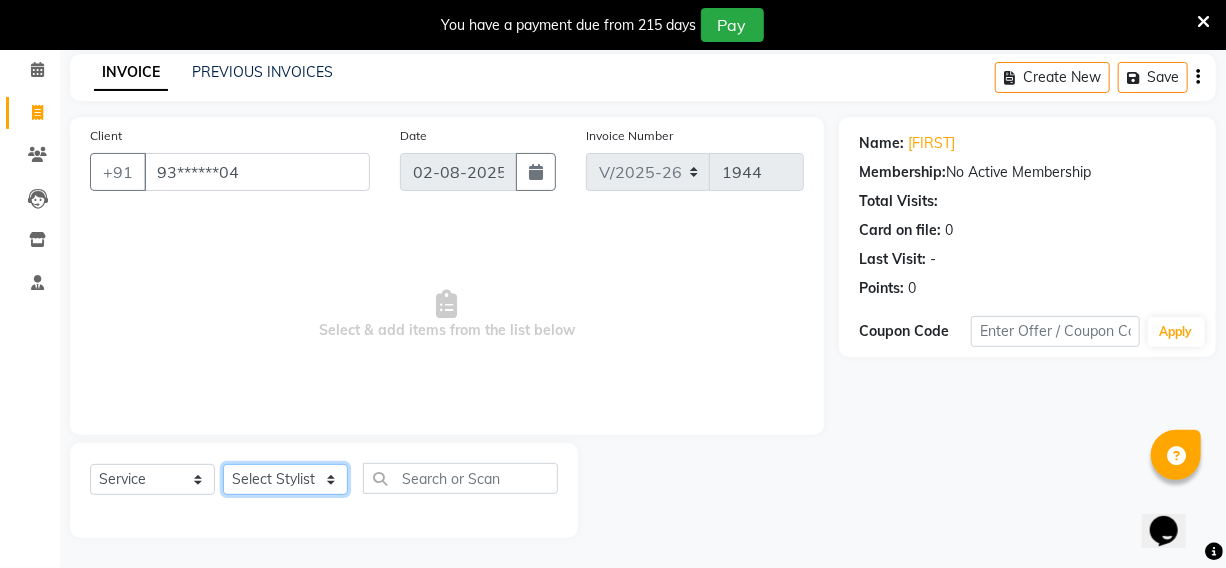 click on "Select Stylist [FIRST] Hriatpuii Jeho Khup Kimi manager id [FIRST] Mani Mercy NCY Rehya Sathiya Zomuani Zovi" 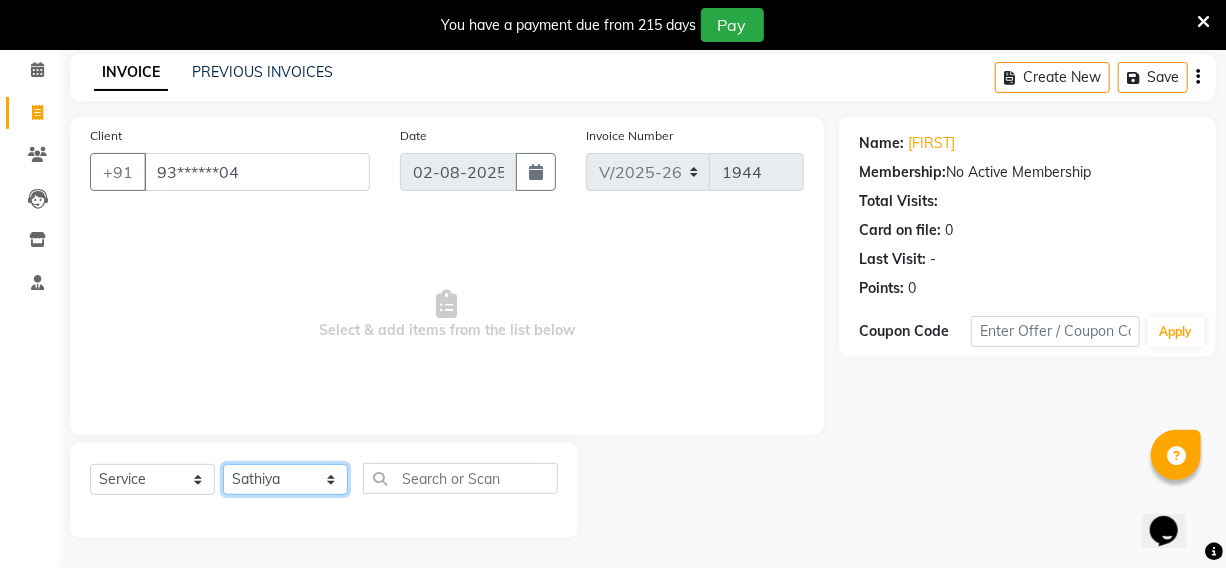 click on "Select Stylist [FIRST] Hriatpuii Jeho Khup Kimi manager id [FIRST] Mani Mercy NCY Rehya Sathiya Zomuani Zovi" 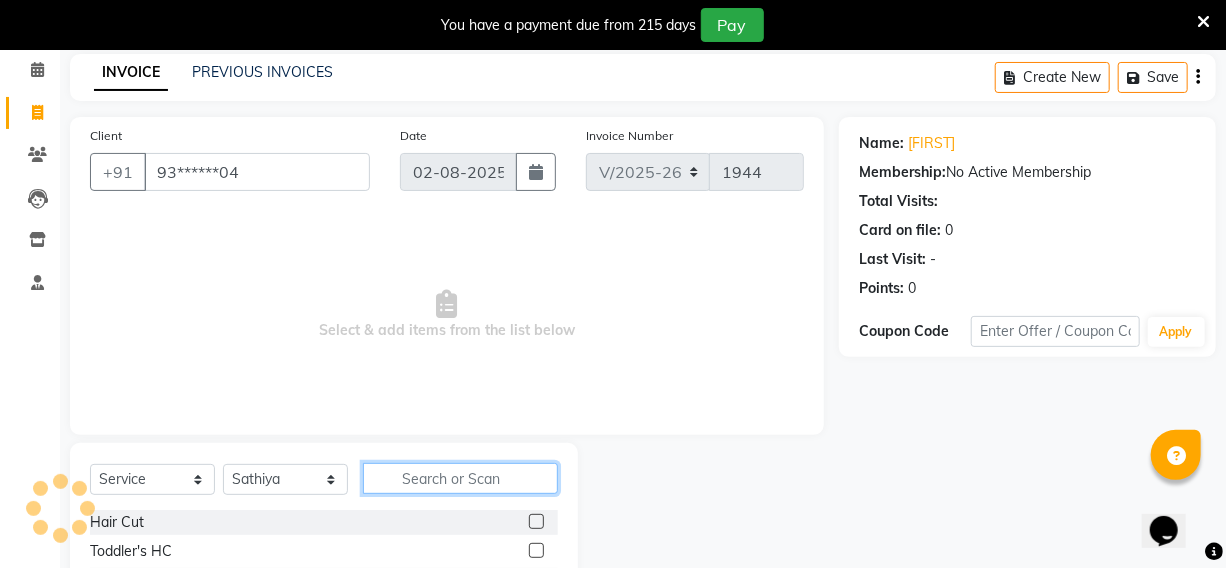 click 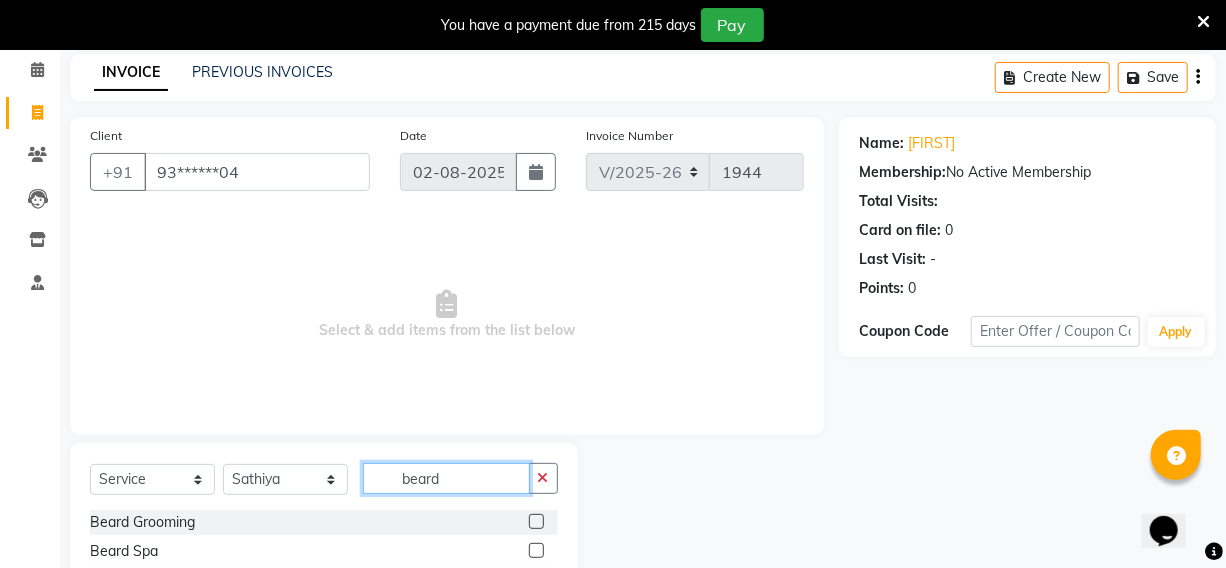 type on "beard" 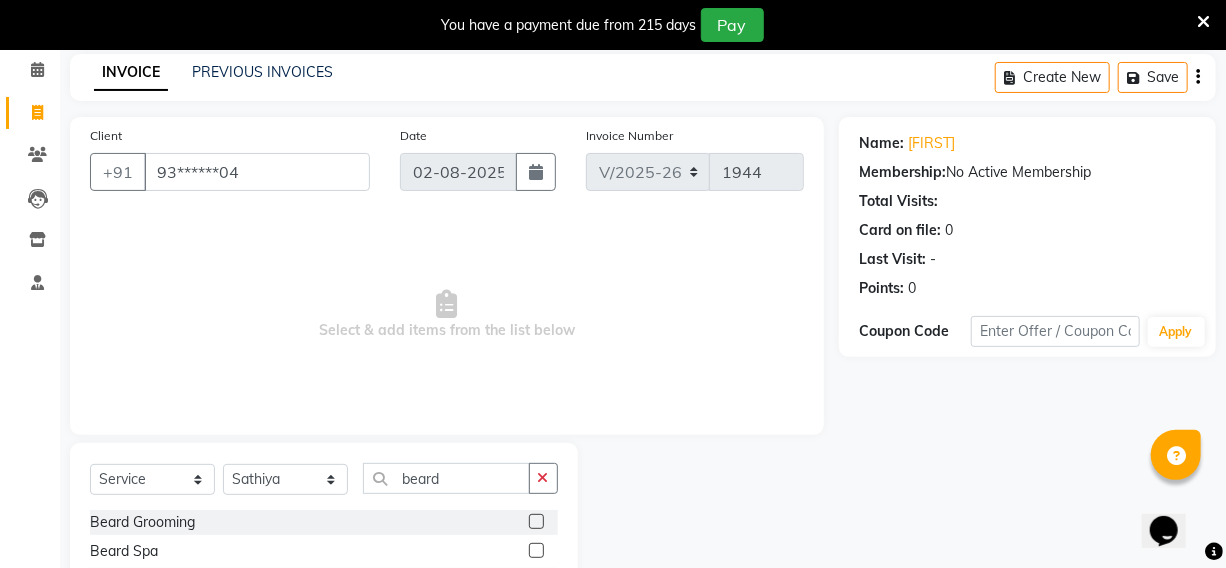 click 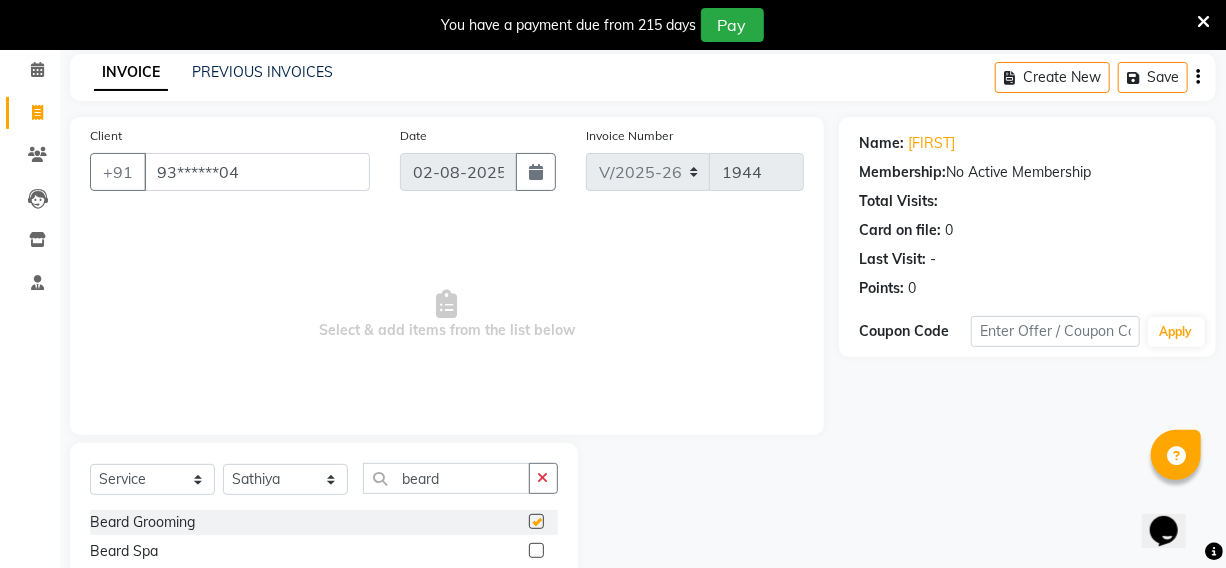 click 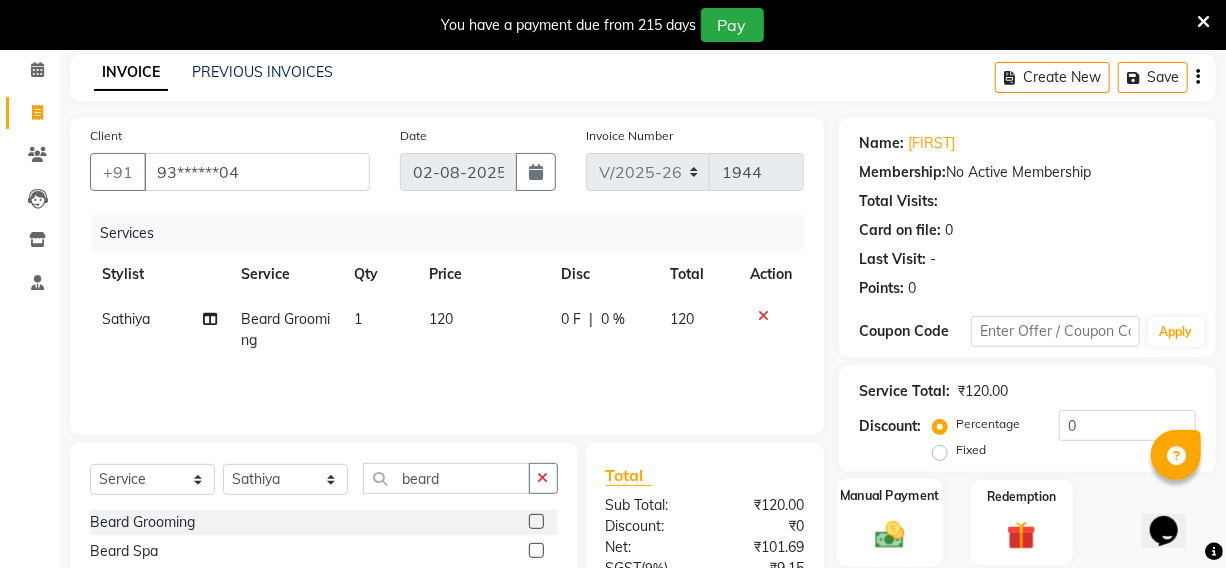 click on "Manual Payment" 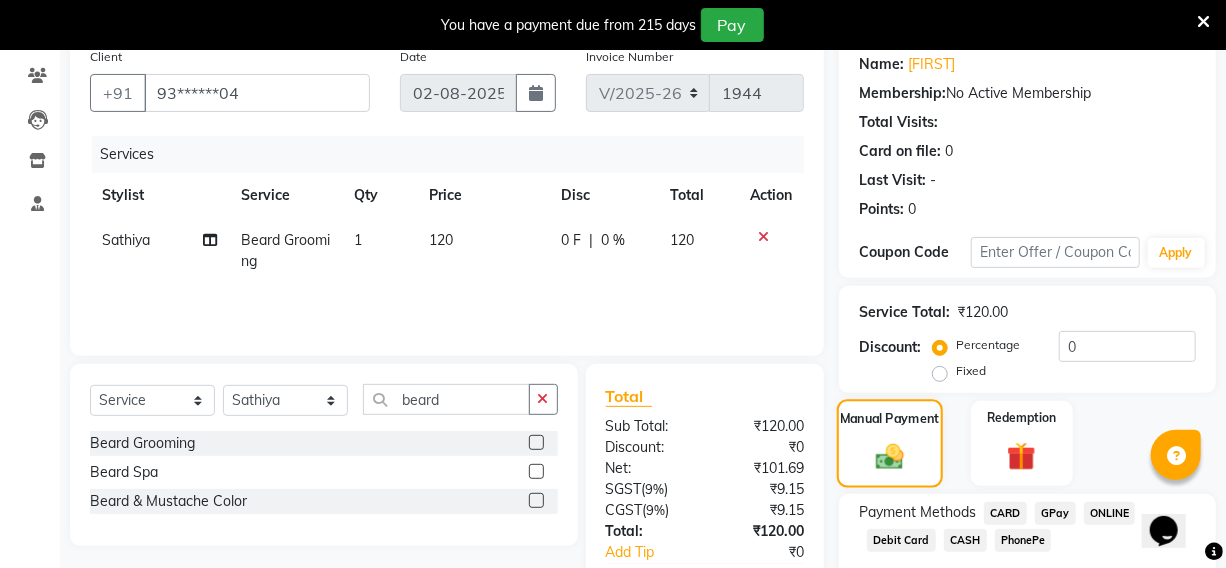 scroll, scrollTop: 265, scrollLeft: 0, axis: vertical 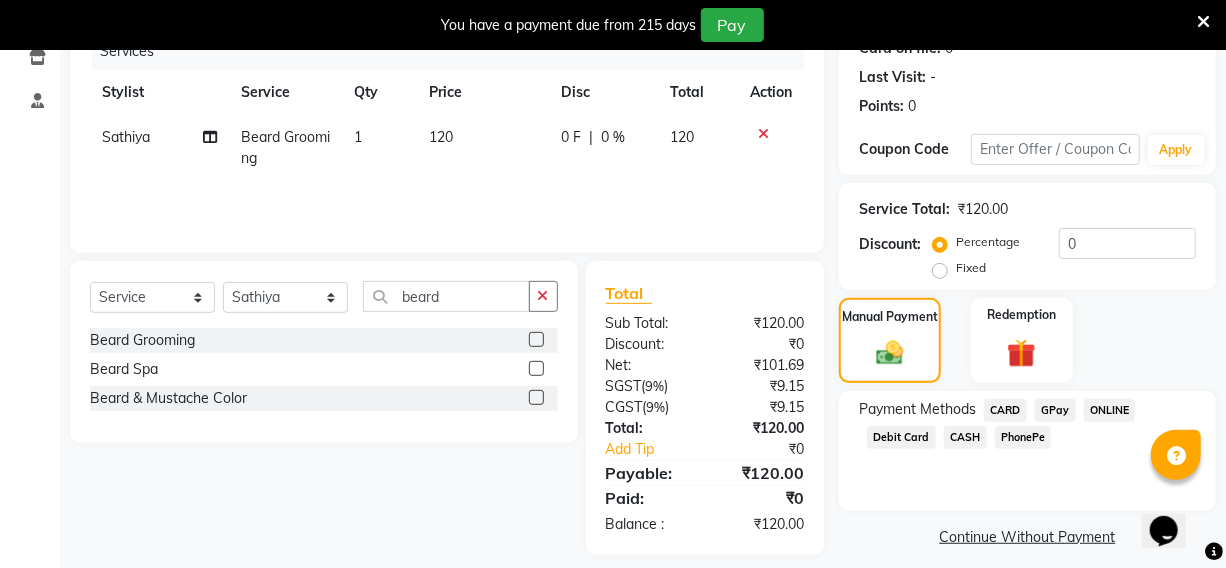 click on "PhonePe" 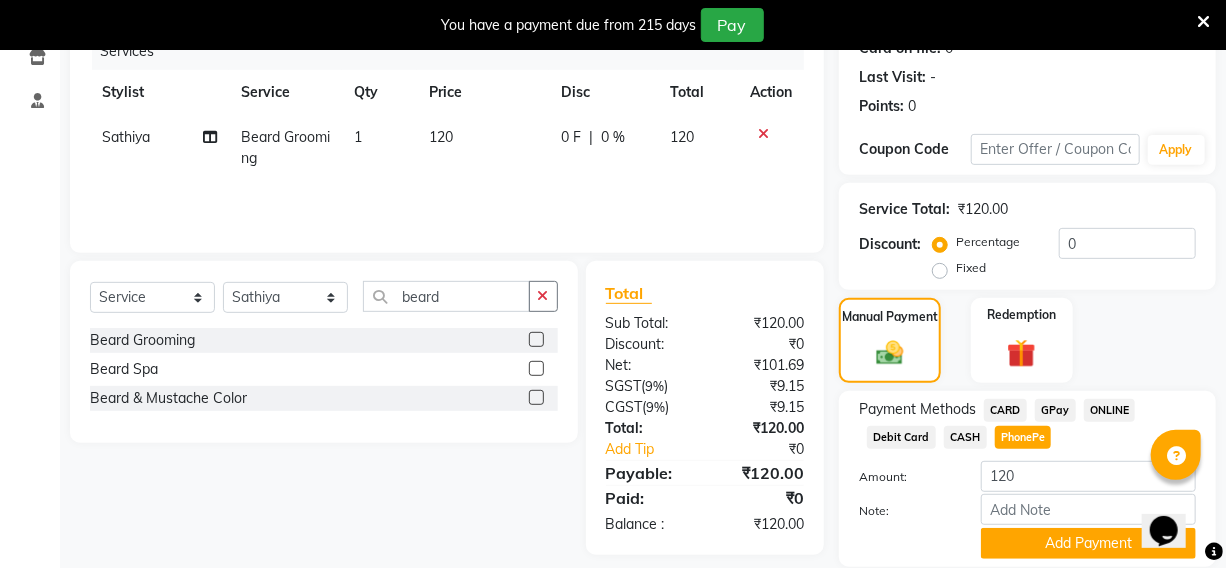 click on "PhonePe" 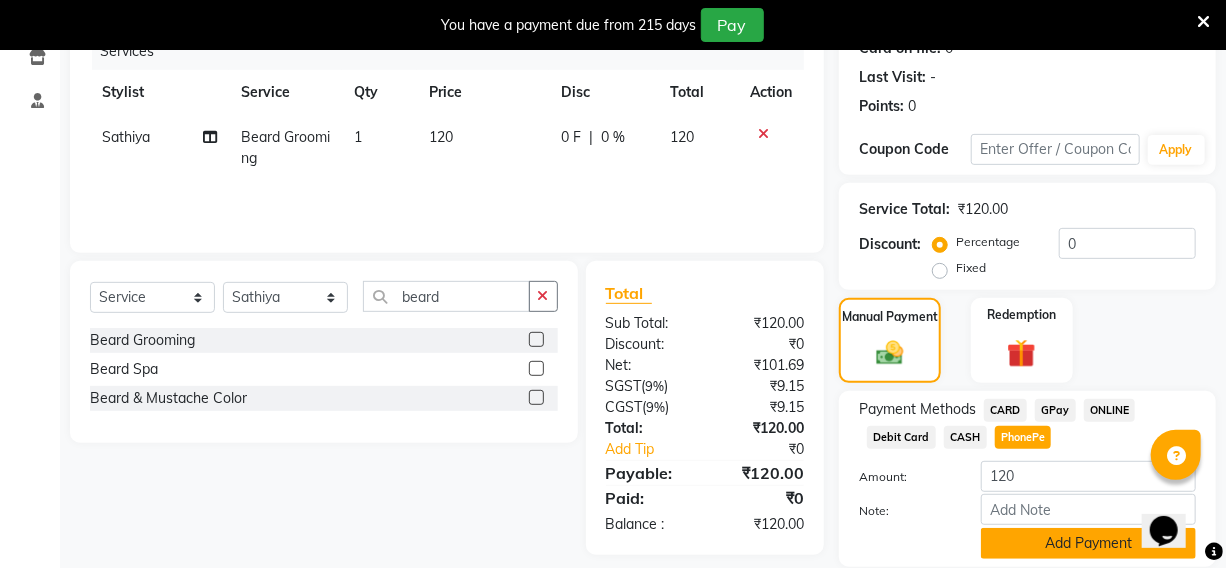 click on "Add Payment" 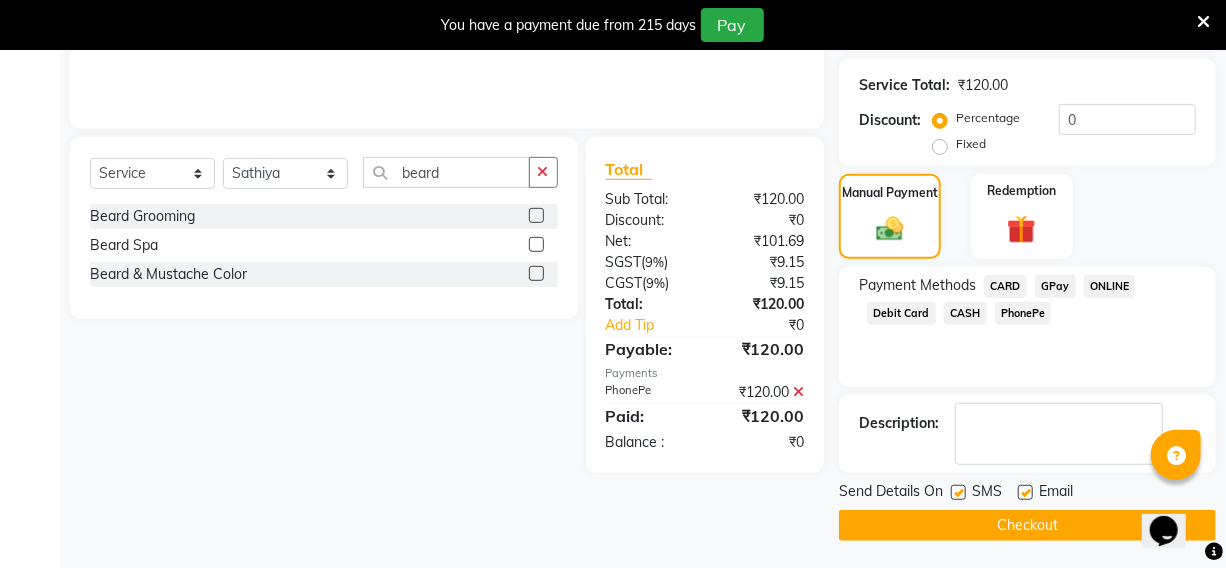 scroll, scrollTop: 390, scrollLeft: 0, axis: vertical 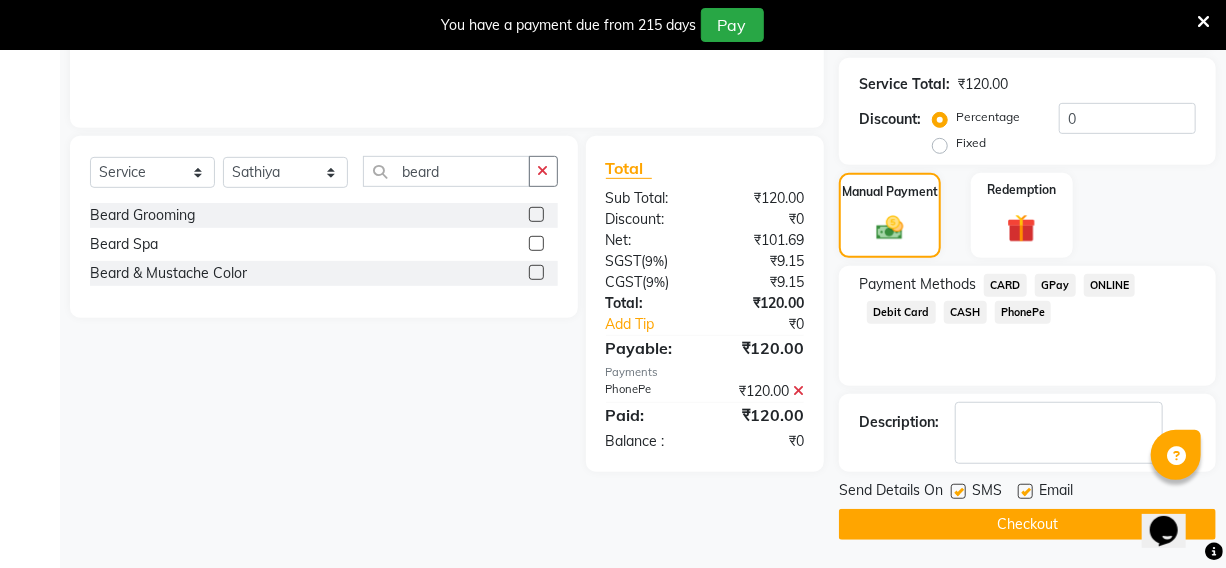 click on "Checkout" 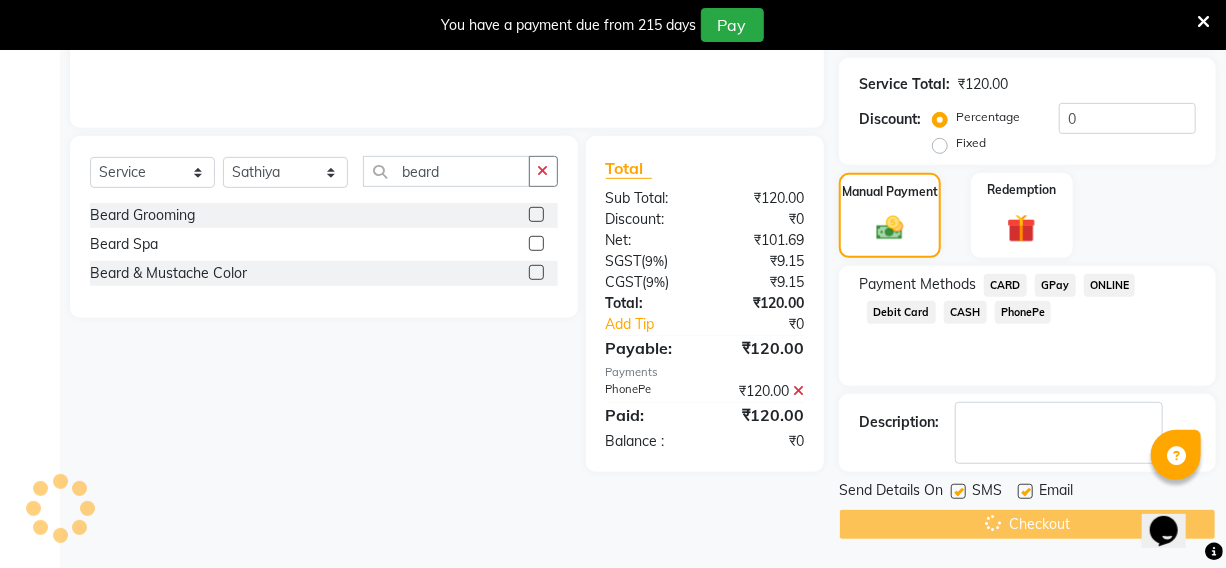 click on "Checkout" 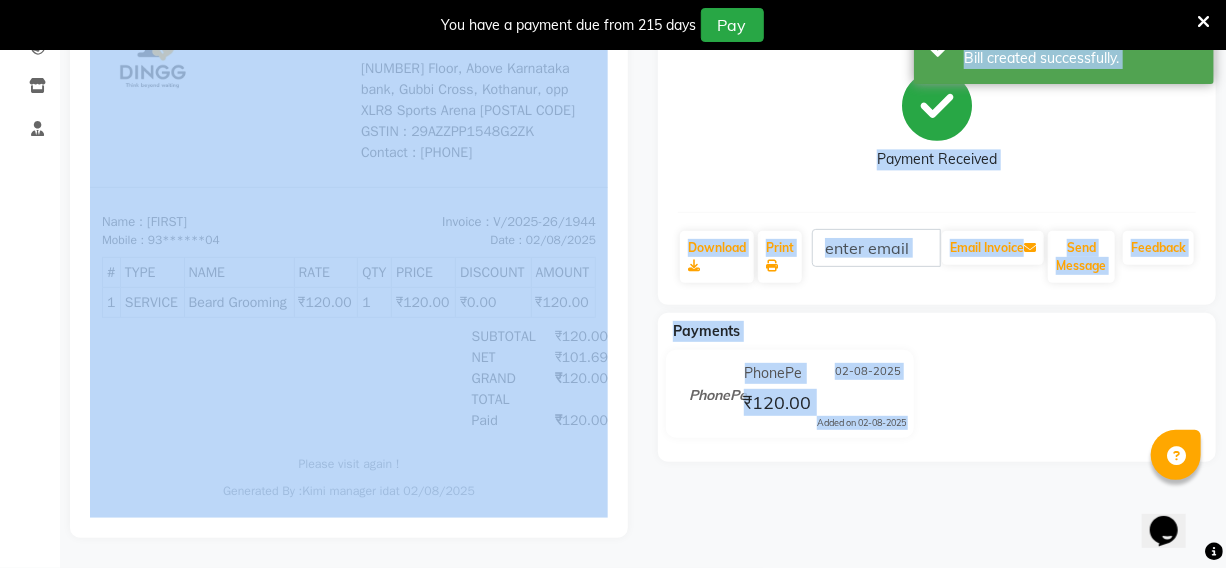 scroll, scrollTop: 0, scrollLeft: 0, axis: both 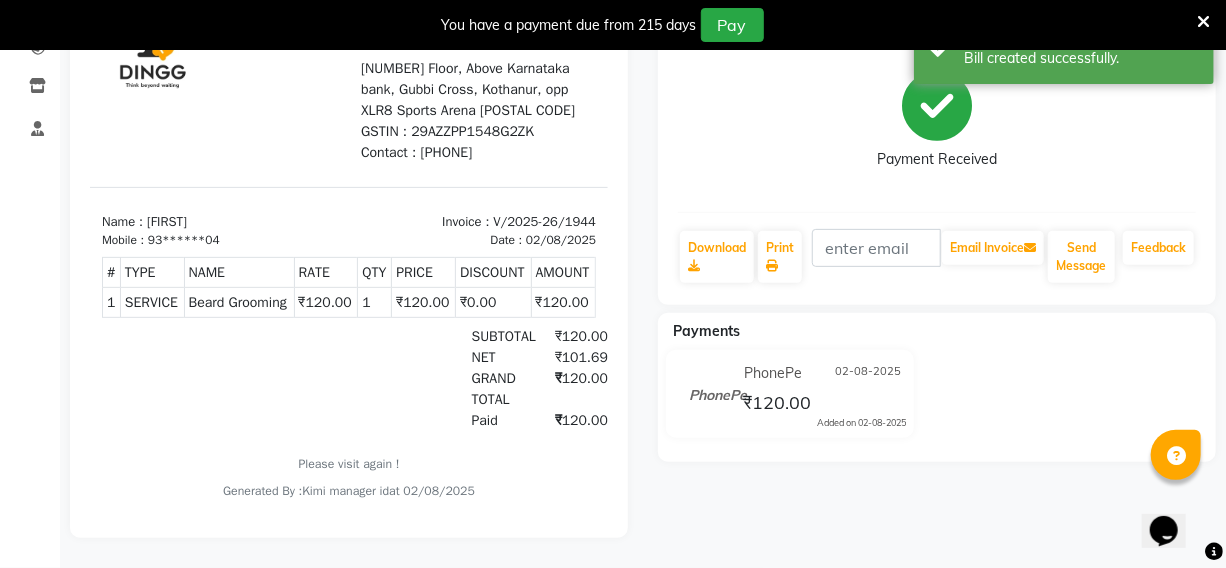click on "[FIRST]   Prebook   Payment Received  Download  Print   Email Invoice   Send Message Feedback  Payments PhonePe 02-08-2025 [PRICE]  Added on 02-08-2025" 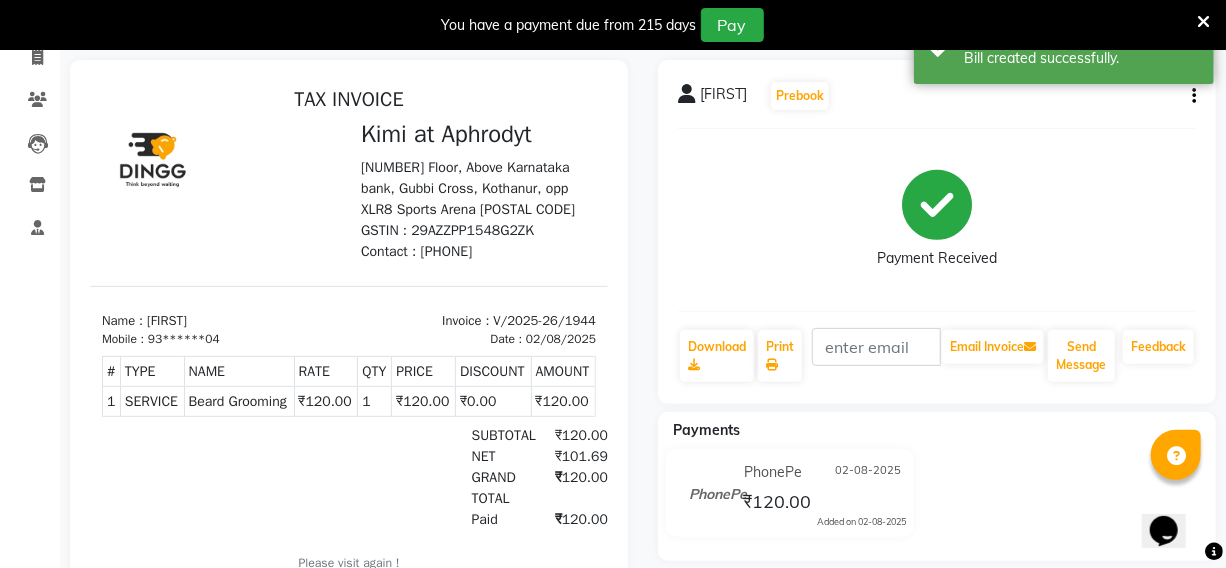 scroll, scrollTop: 0, scrollLeft: 0, axis: both 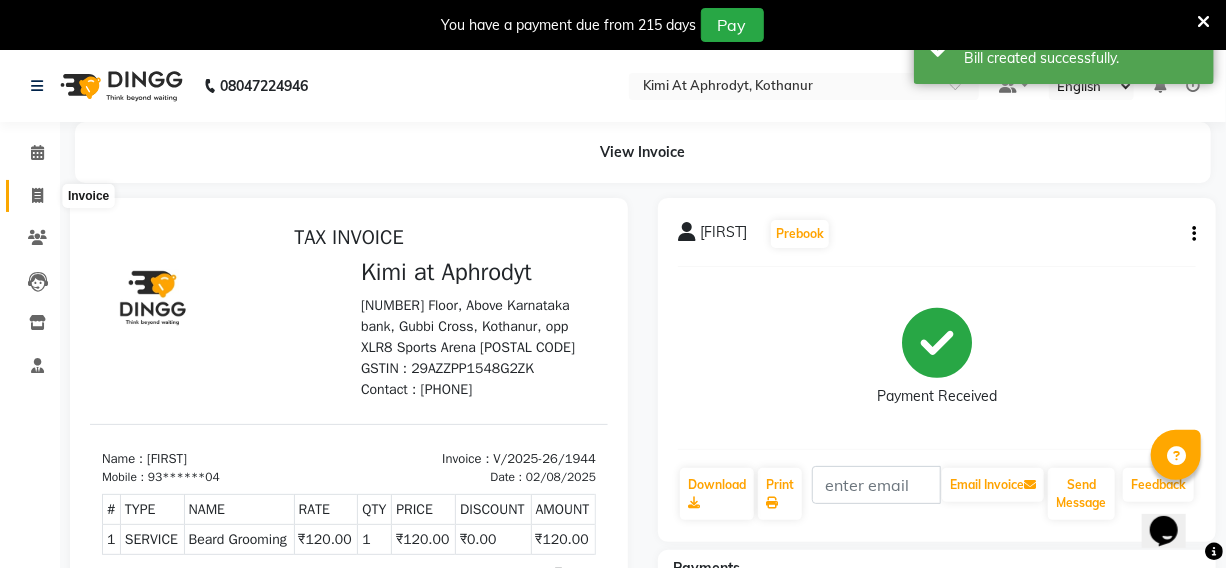 click 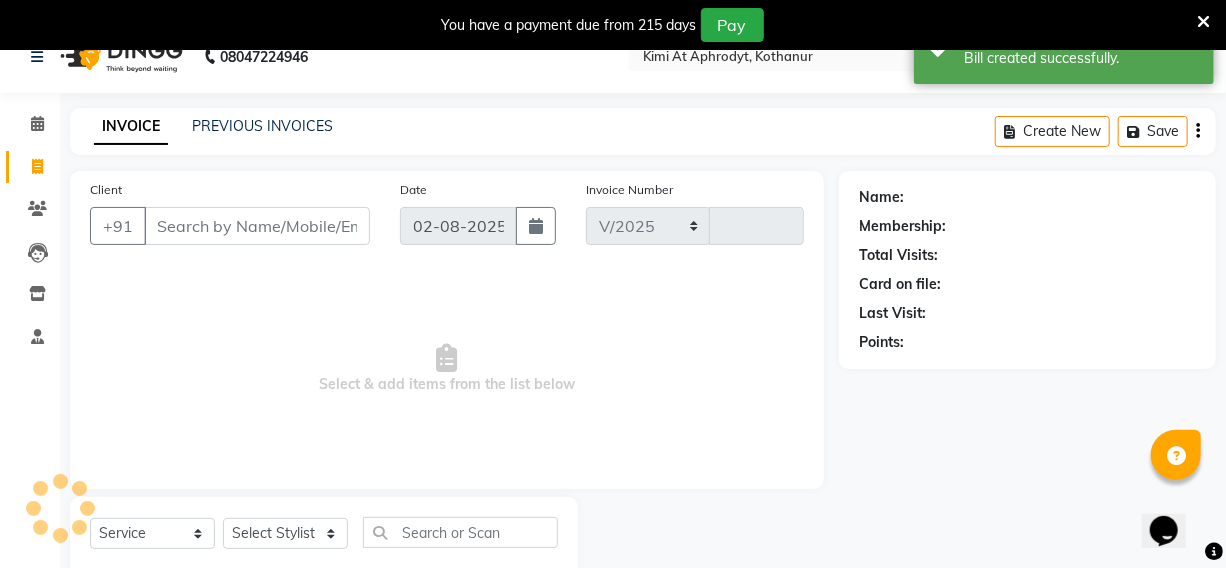 select on "7401" 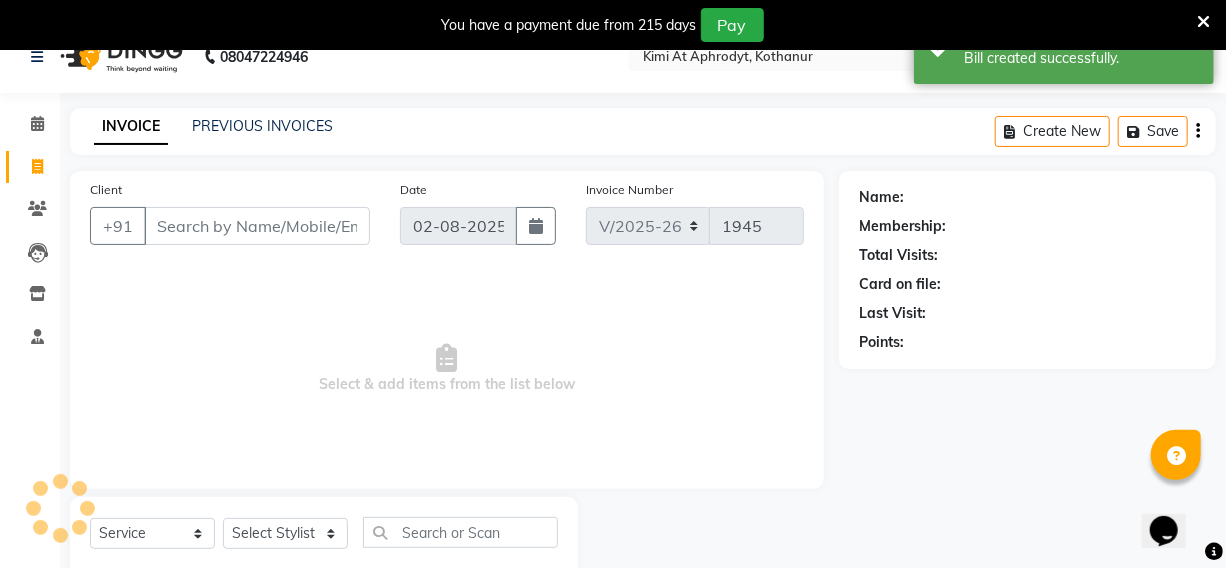 scroll, scrollTop: 83, scrollLeft: 0, axis: vertical 